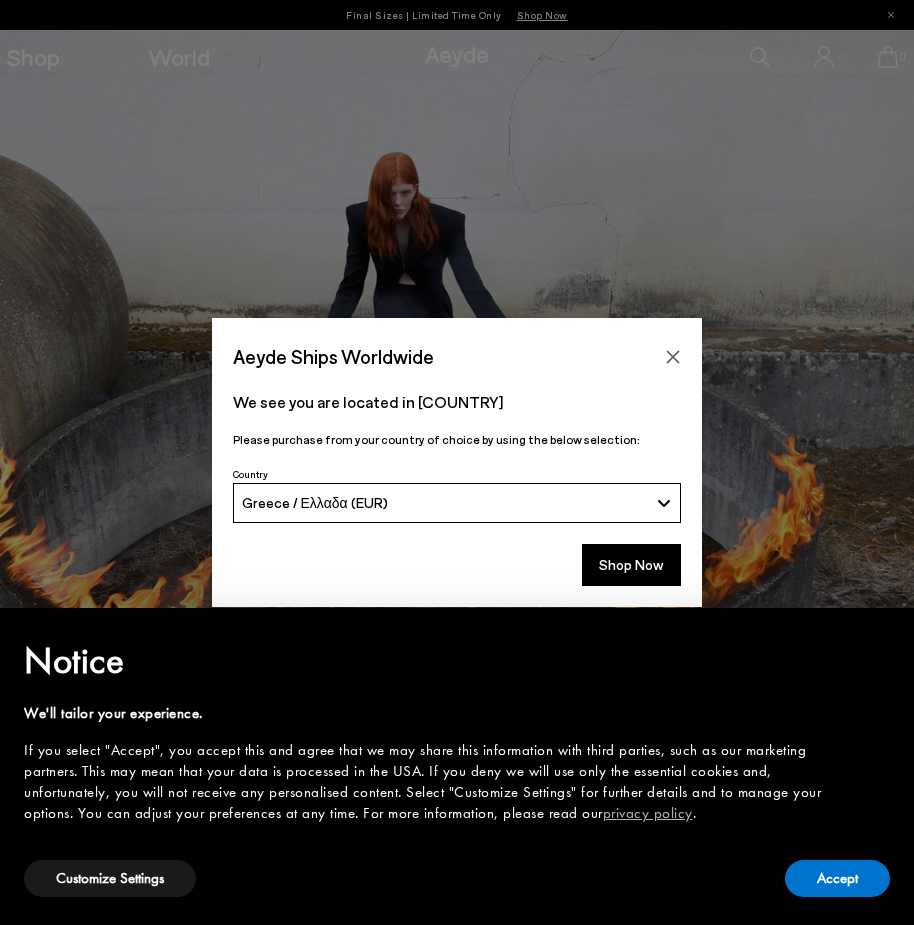 scroll, scrollTop: 0, scrollLeft: 0, axis: both 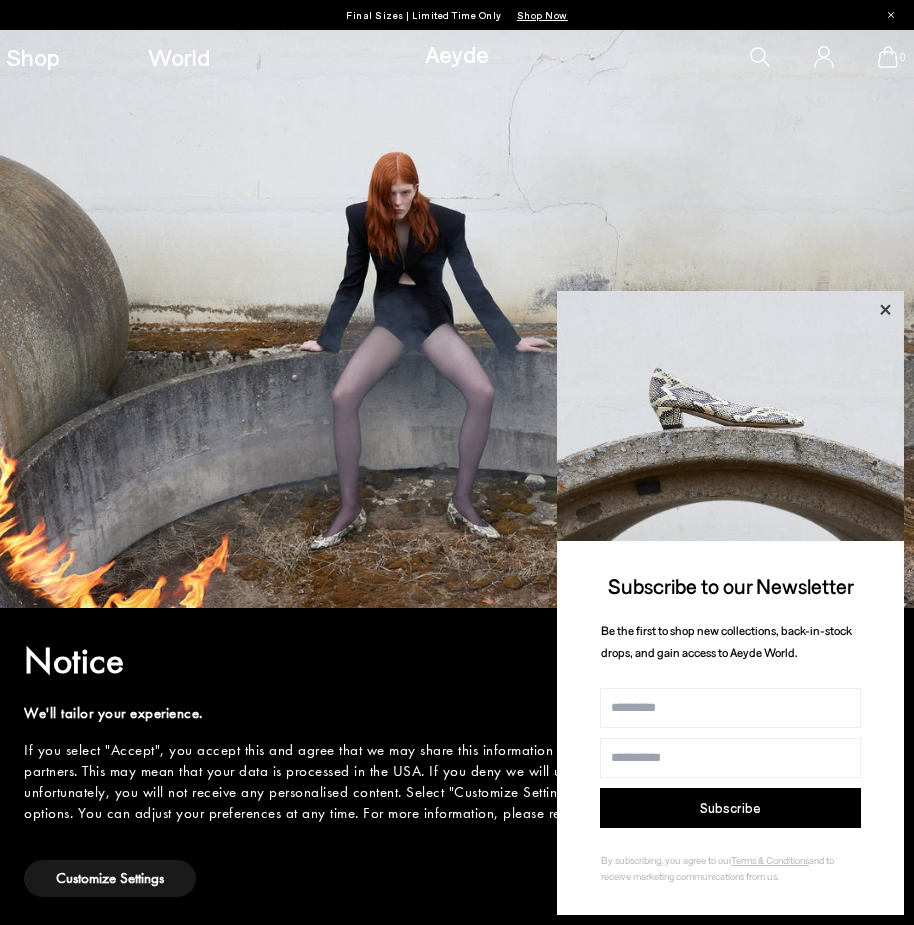 click 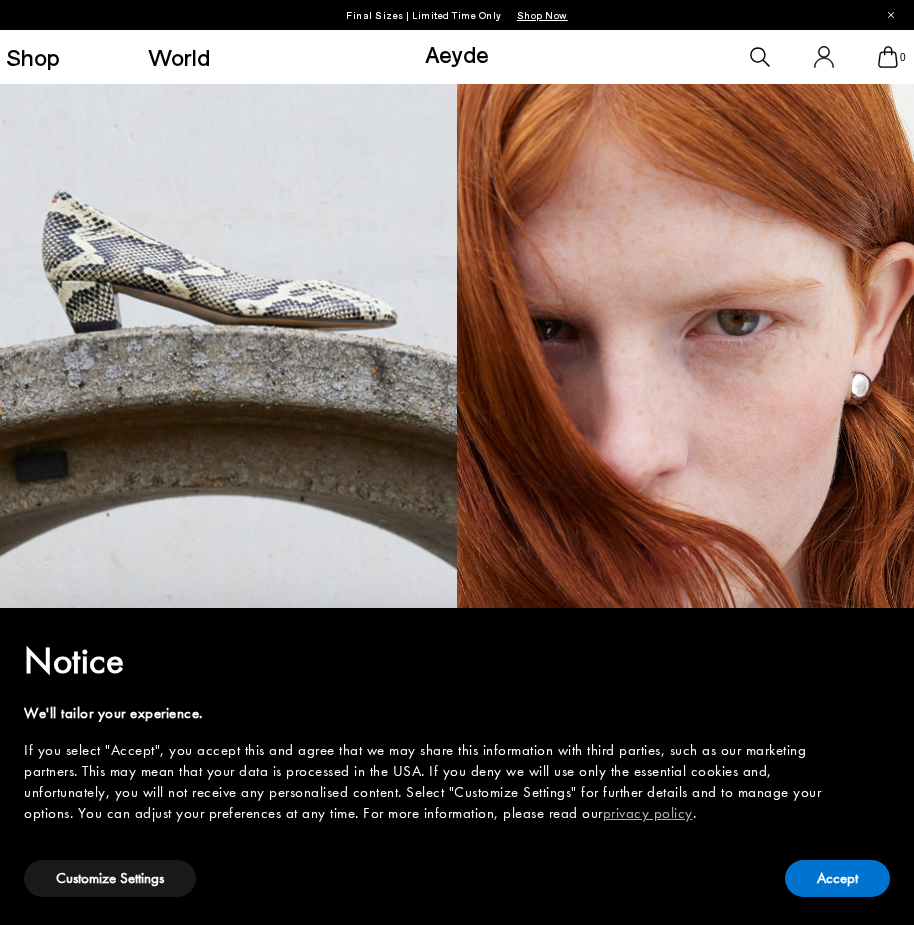 scroll, scrollTop: 1100, scrollLeft: 0, axis: vertical 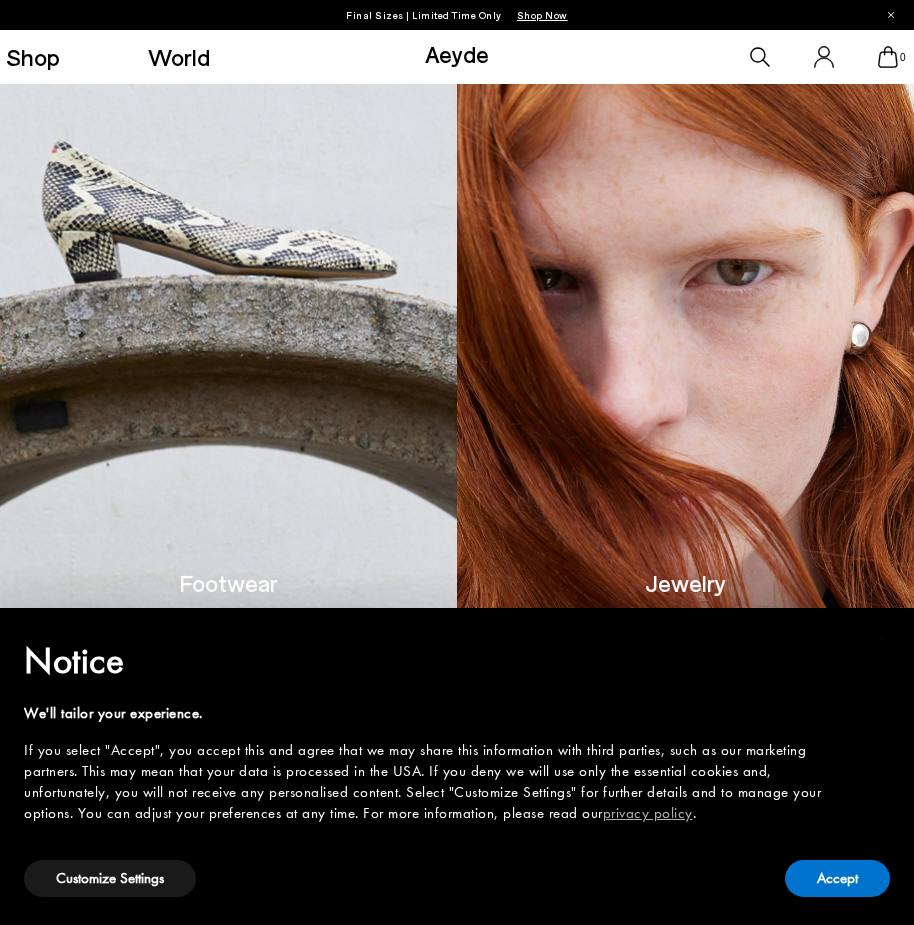 click at bounding box center [228, 272] 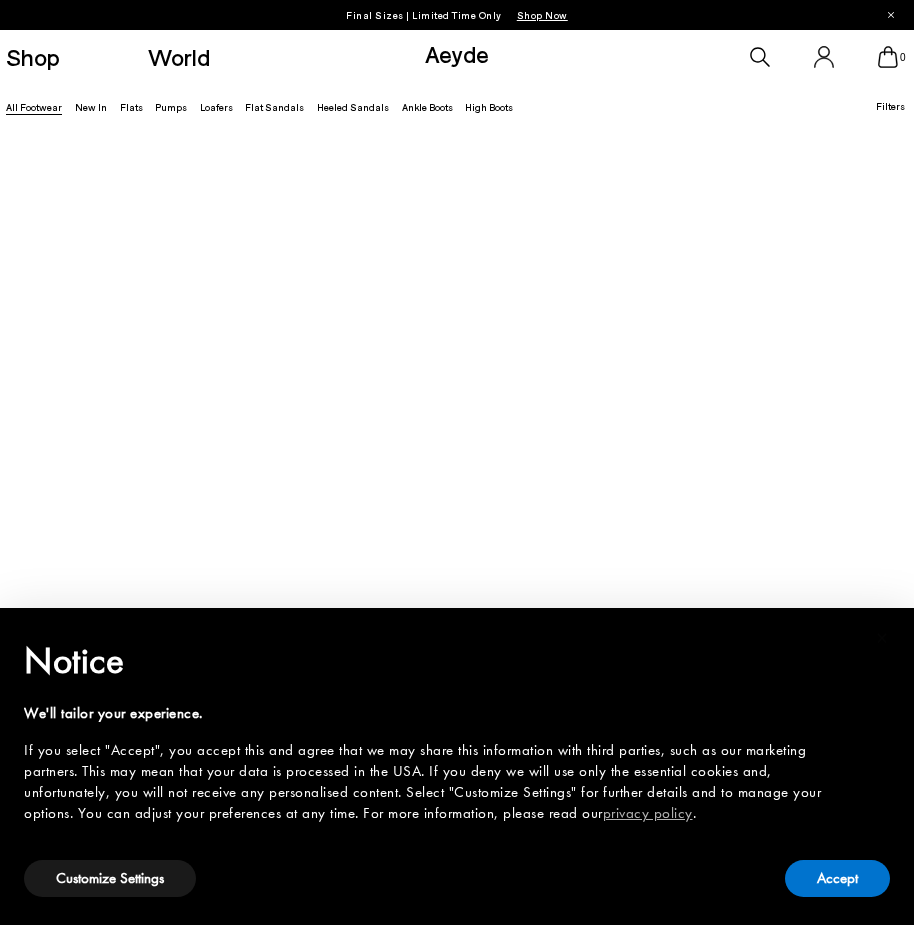 scroll, scrollTop: 300, scrollLeft: 0, axis: vertical 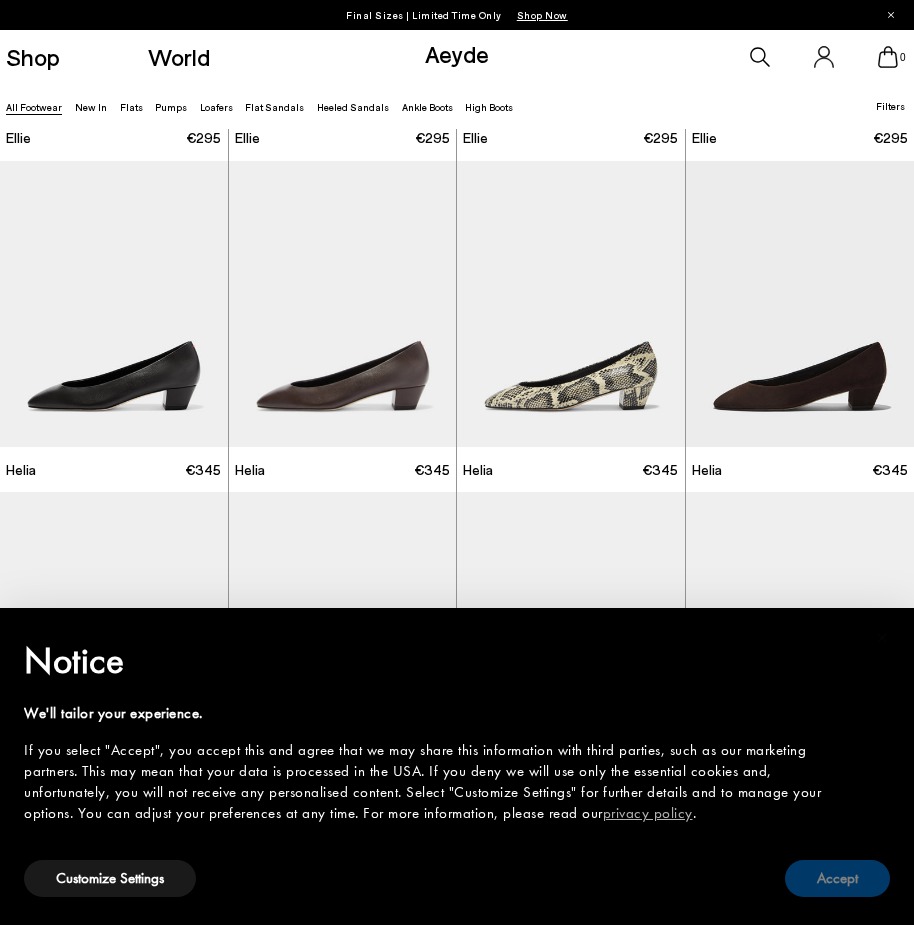 click on "Accept" at bounding box center [837, 878] 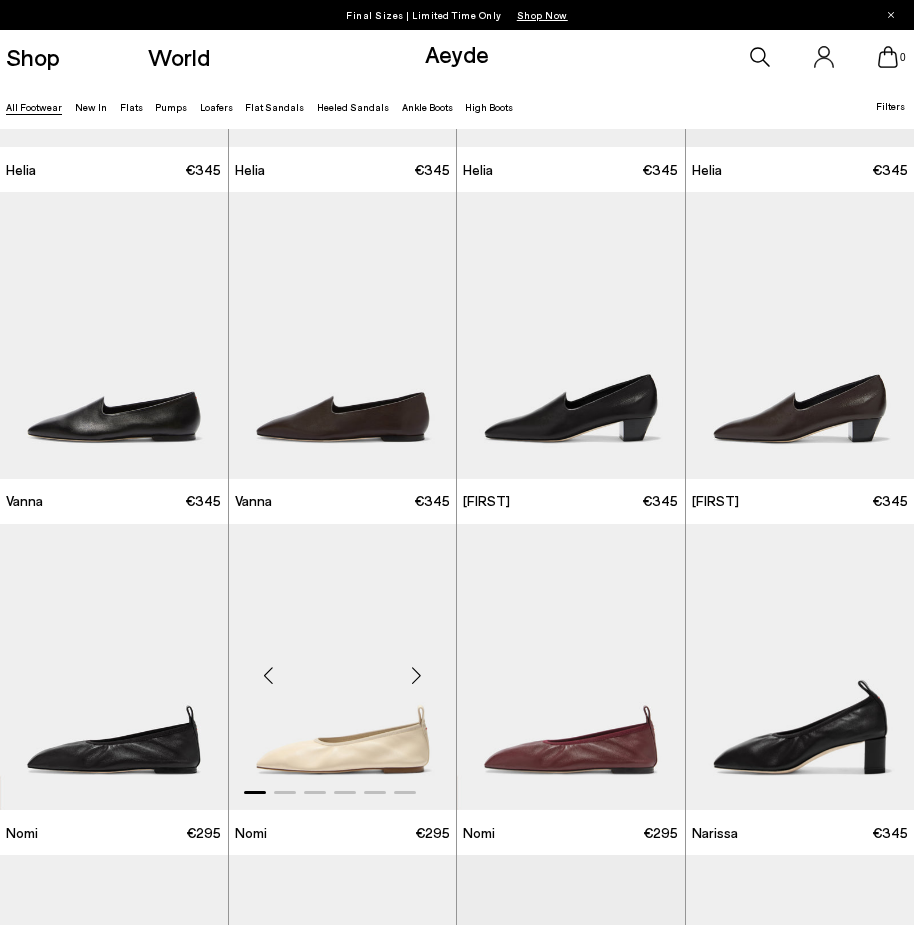 scroll, scrollTop: 700, scrollLeft: 0, axis: vertical 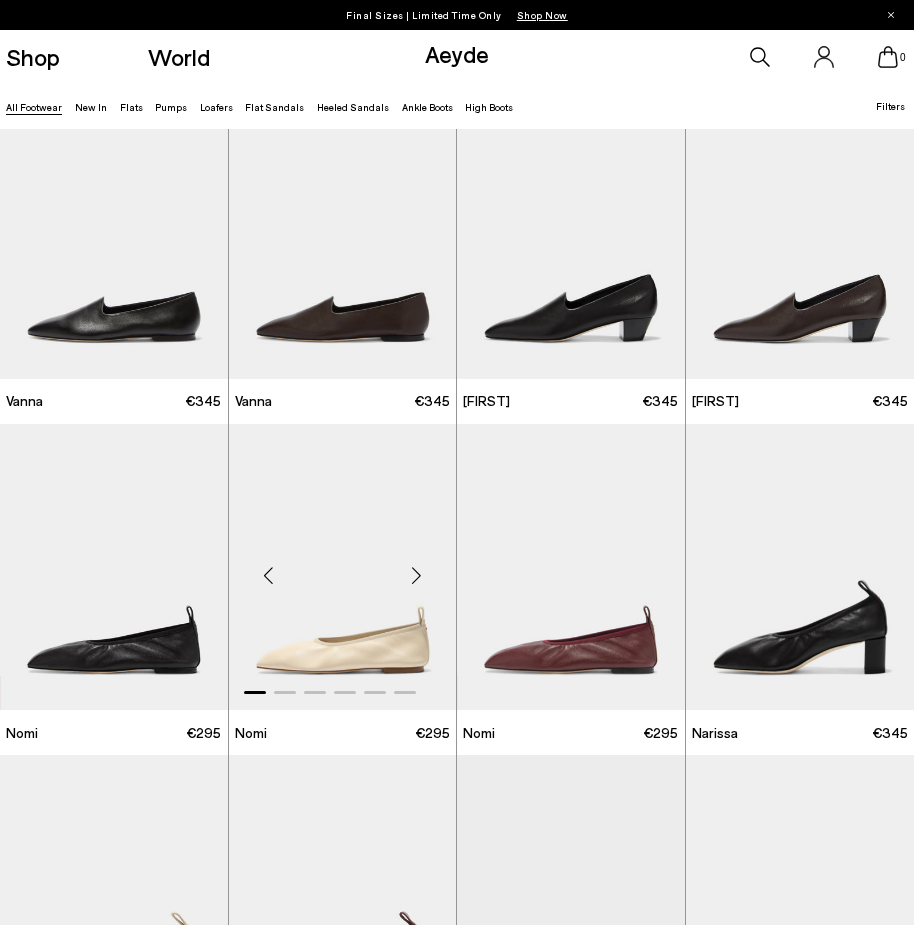 click at bounding box center (416, 575) 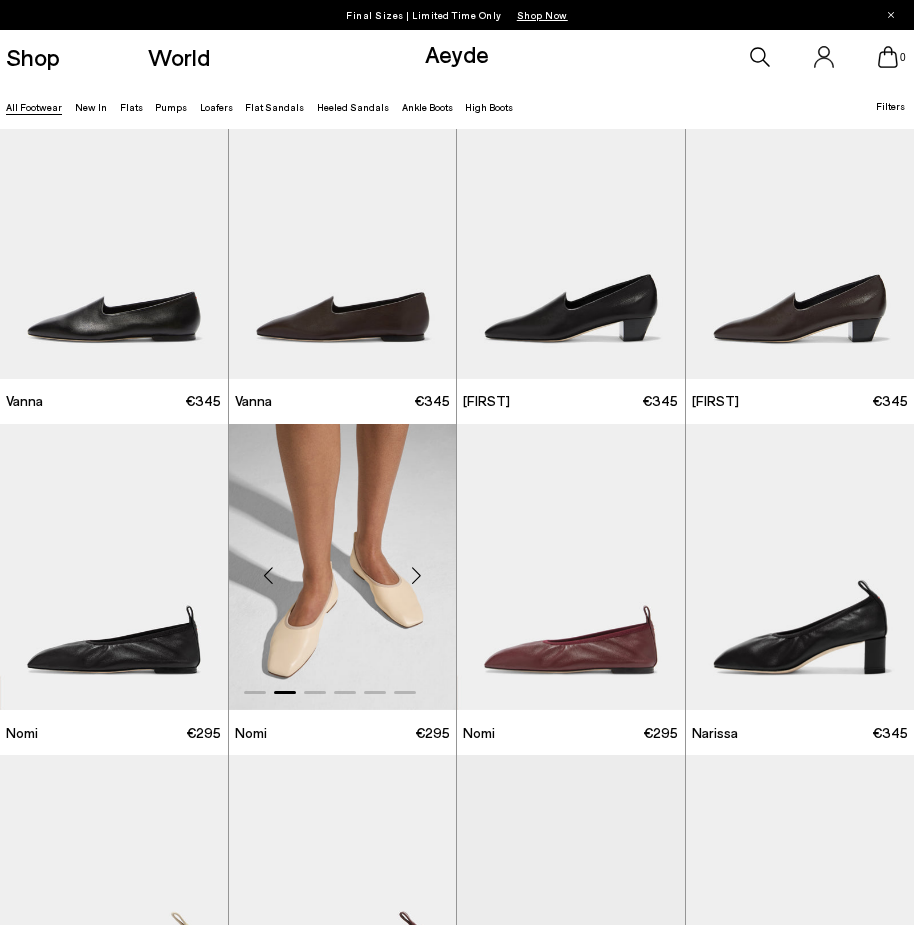 click at bounding box center [416, 575] 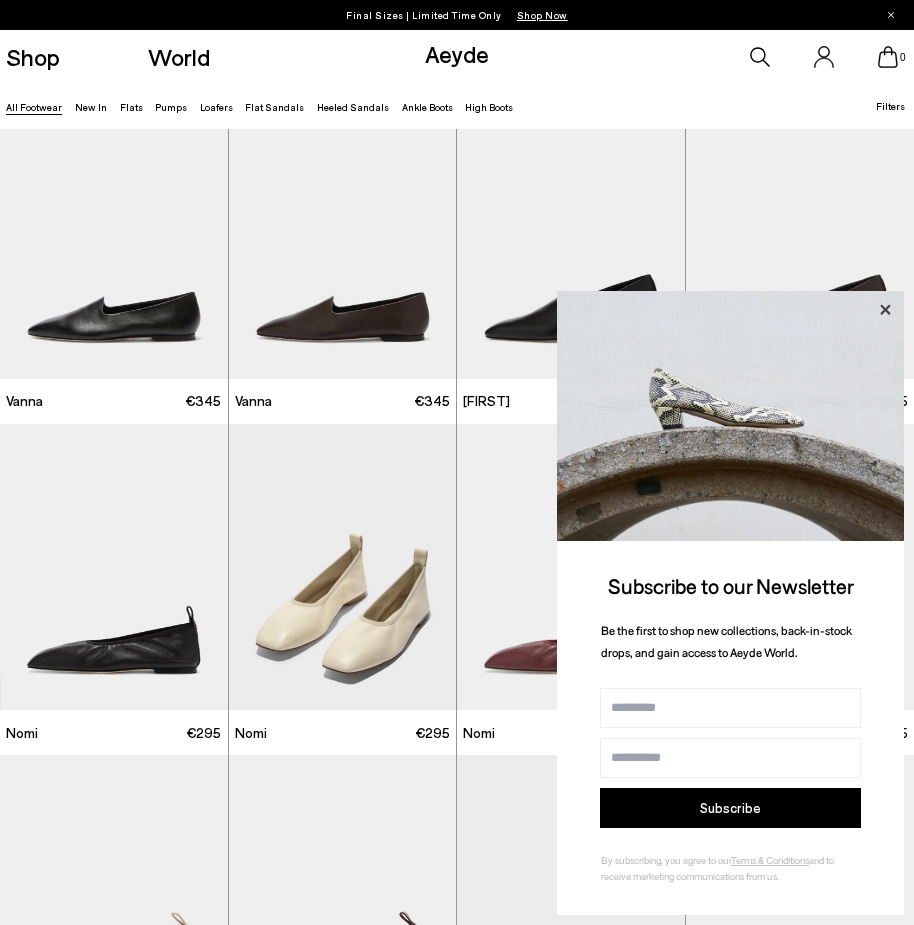click 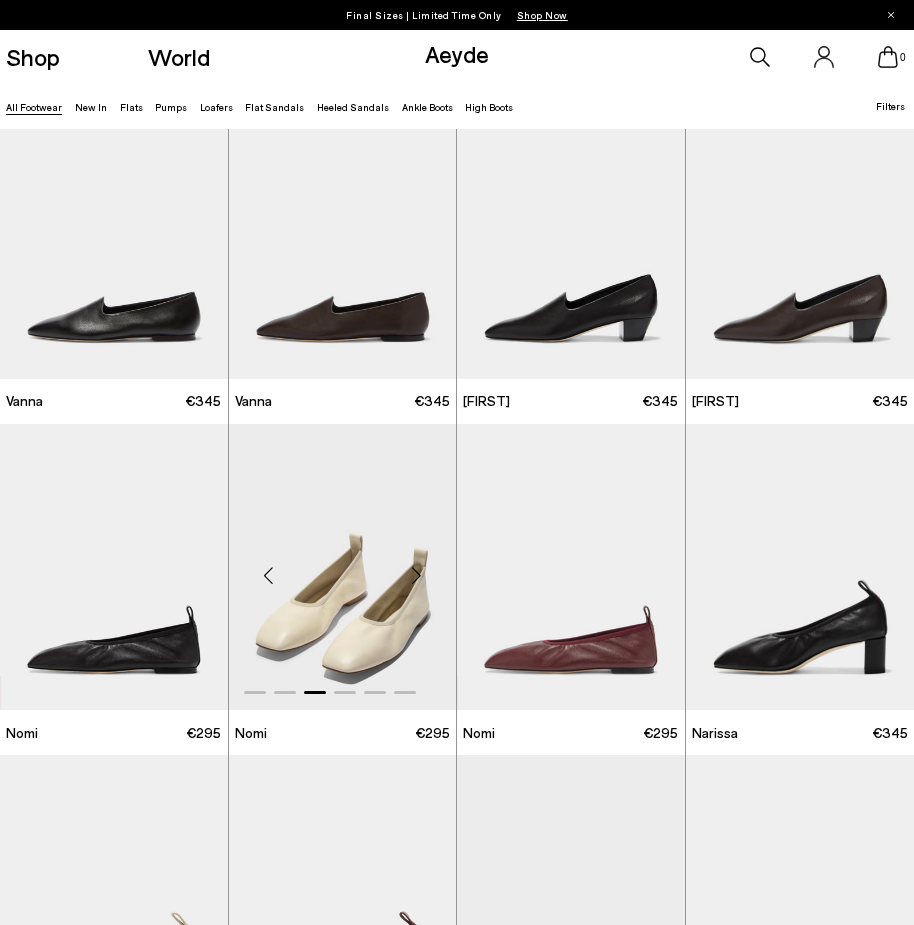 click at bounding box center (343, 567) 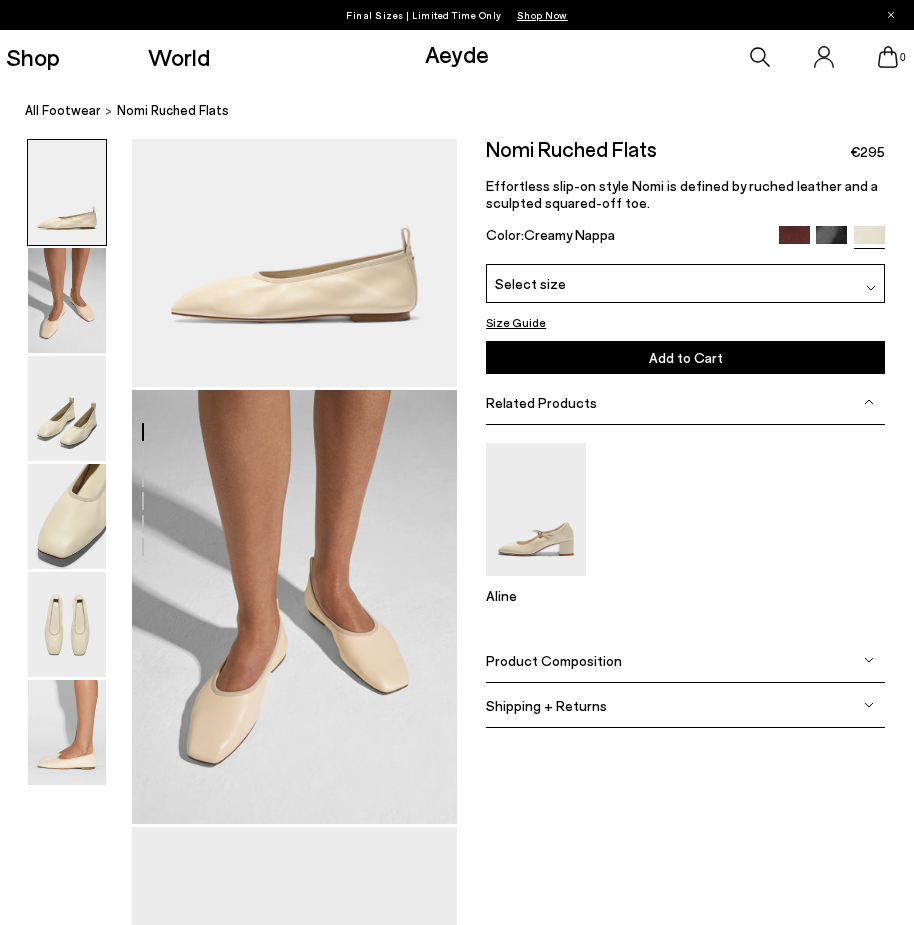 scroll, scrollTop: 200, scrollLeft: 0, axis: vertical 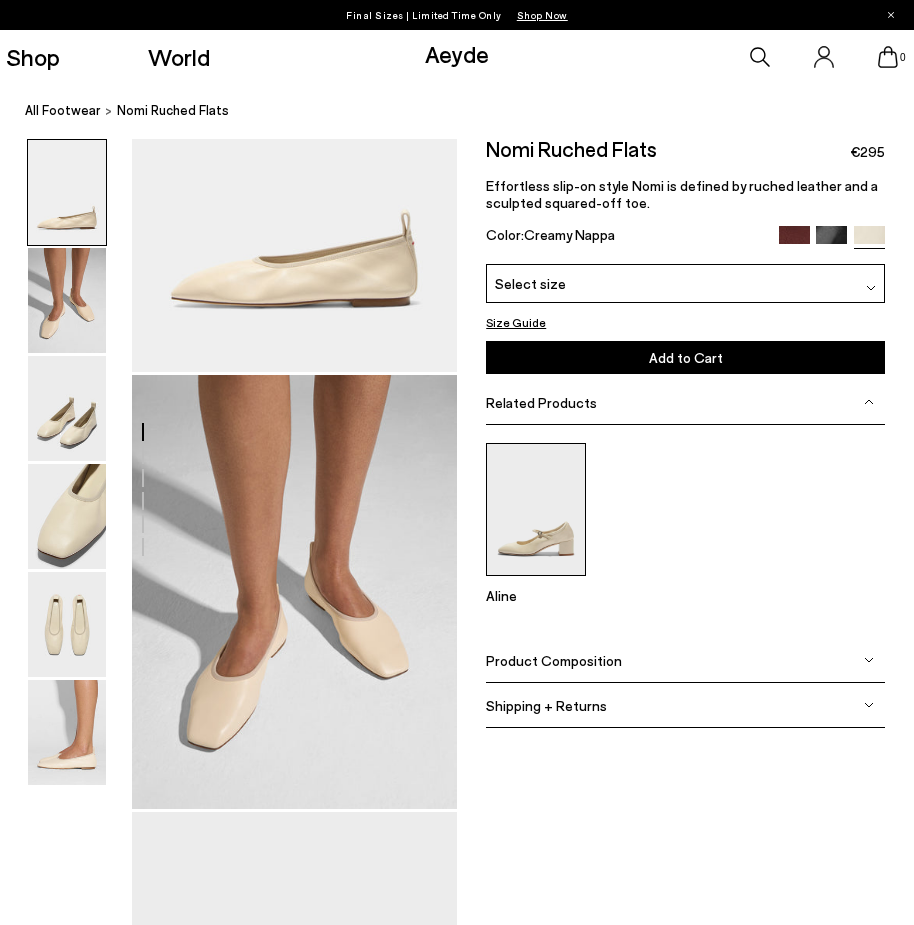 click at bounding box center (536, 509) 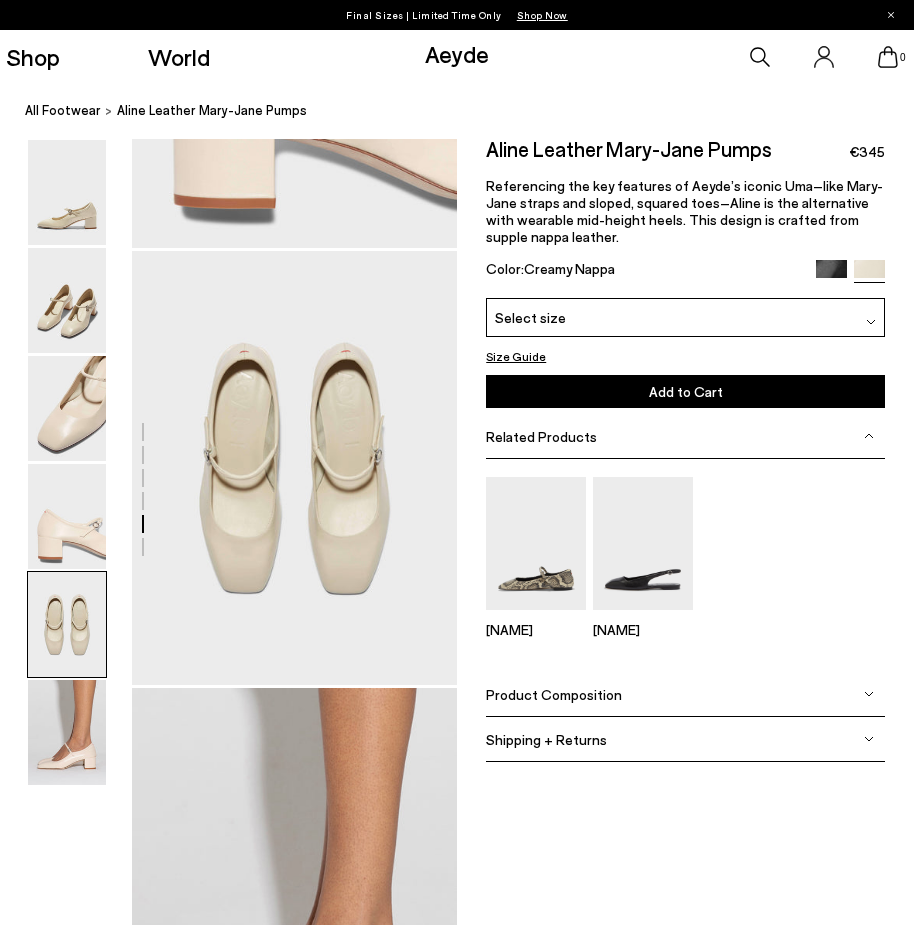 scroll, scrollTop: 1600, scrollLeft: 0, axis: vertical 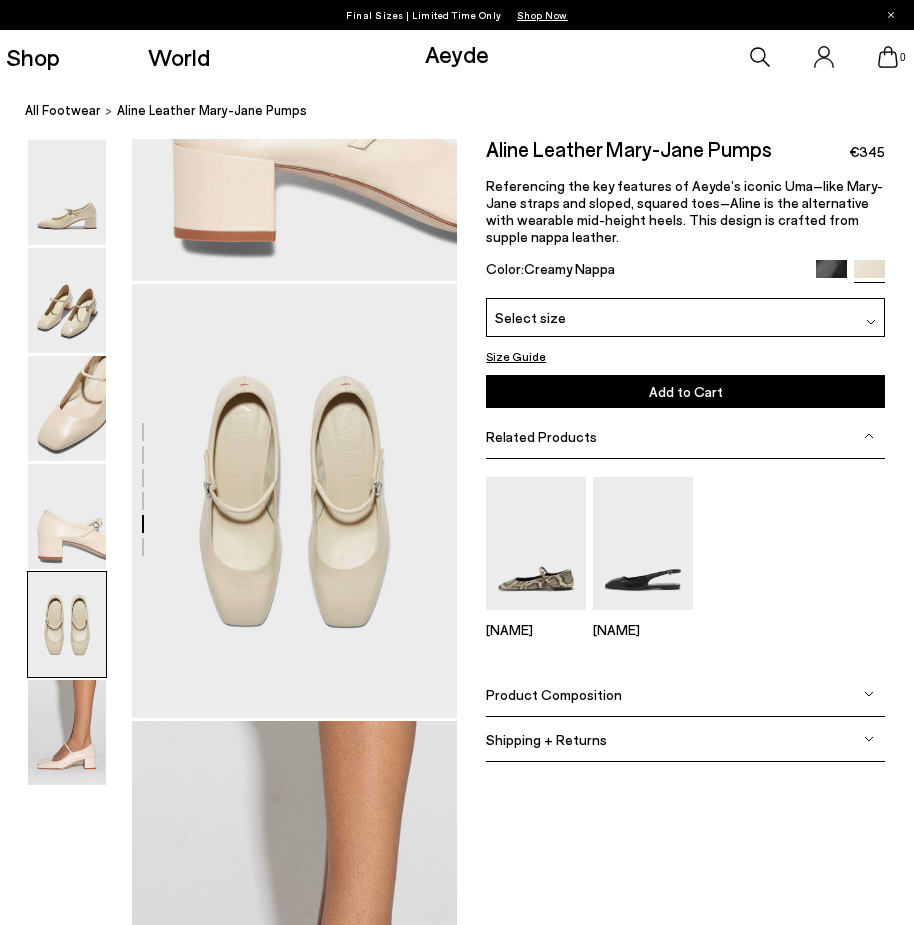 click on "Select size" at bounding box center (685, 317) 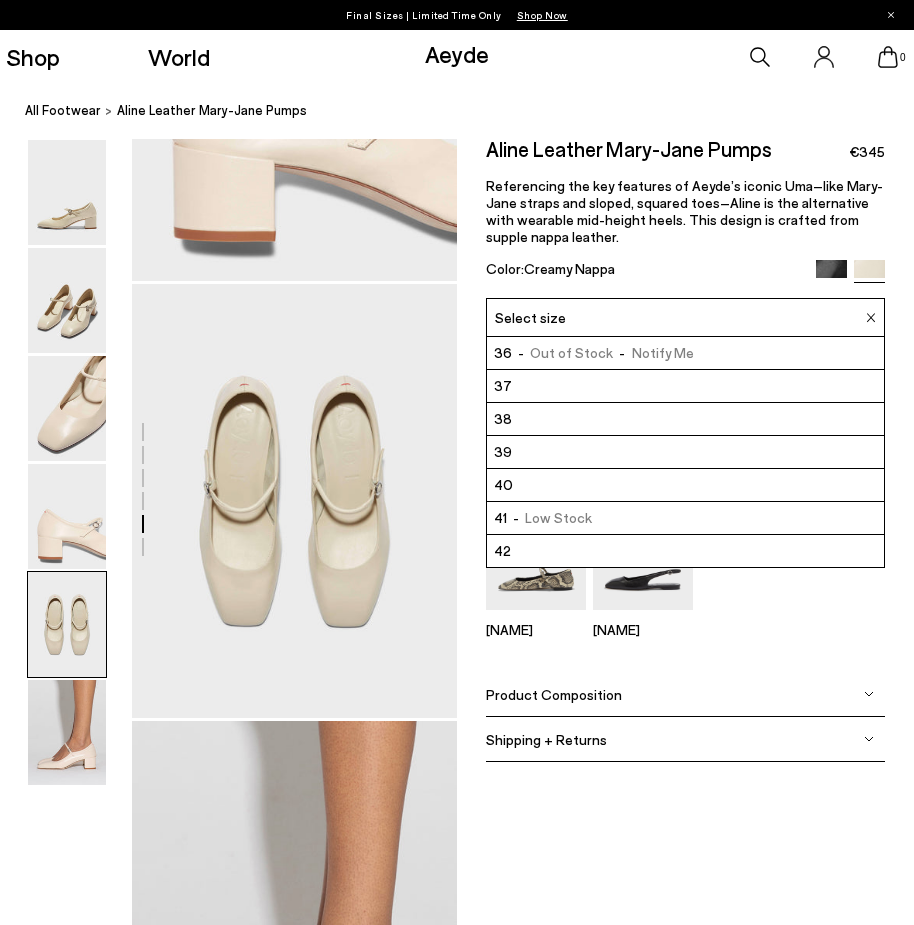 click on "- Out of Stock - Notify Me" at bounding box center [603, 353] 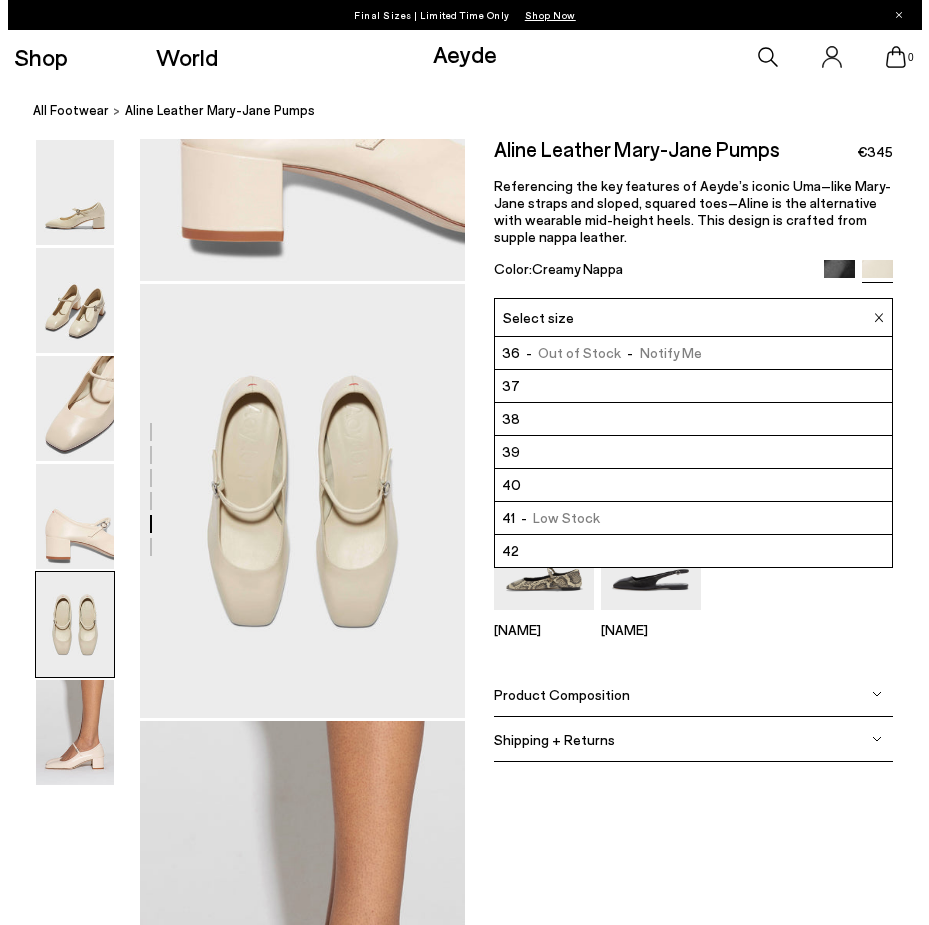 scroll, scrollTop: 1630, scrollLeft: 0, axis: vertical 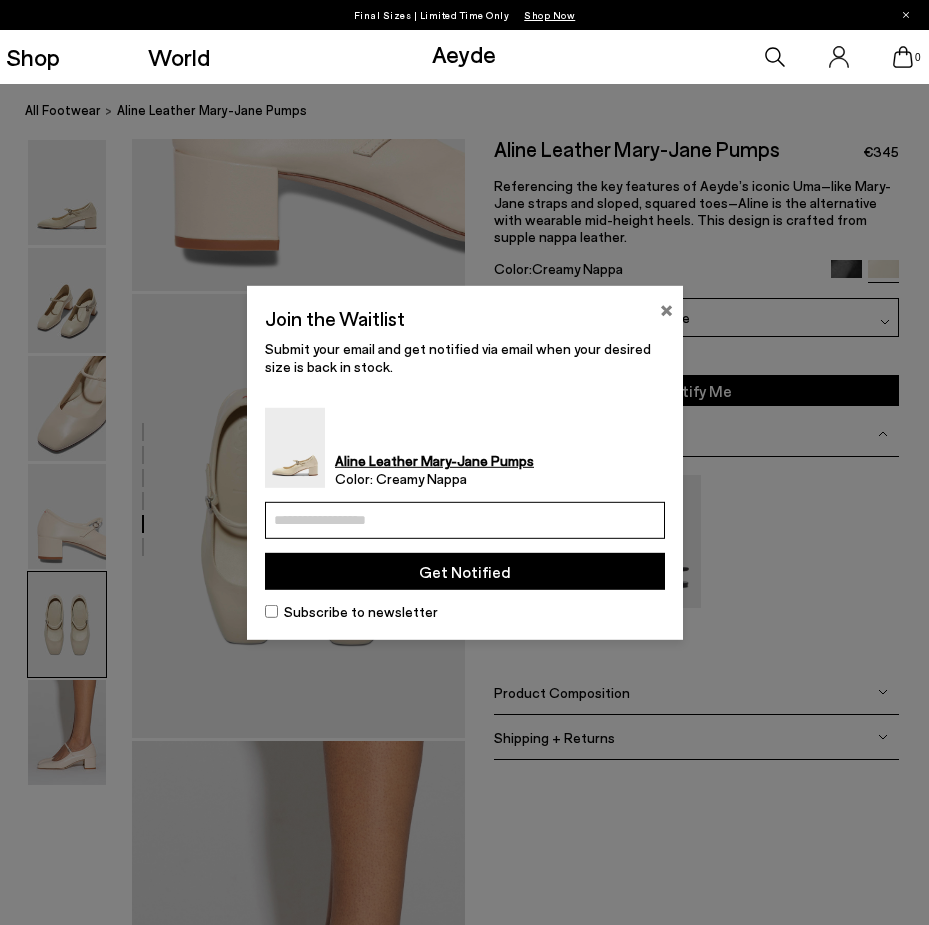 click on "×" at bounding box center [666, 307] 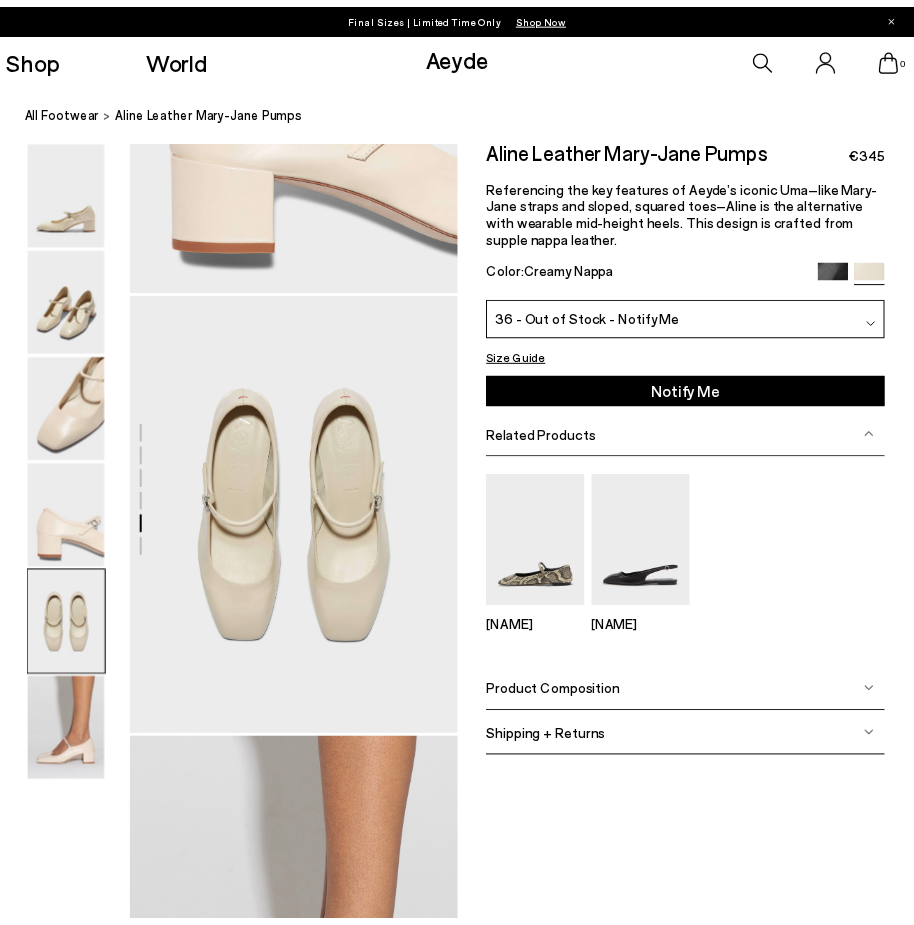 scroll, scrollTop: 1600, scrollLeft: 0, axis: vertical 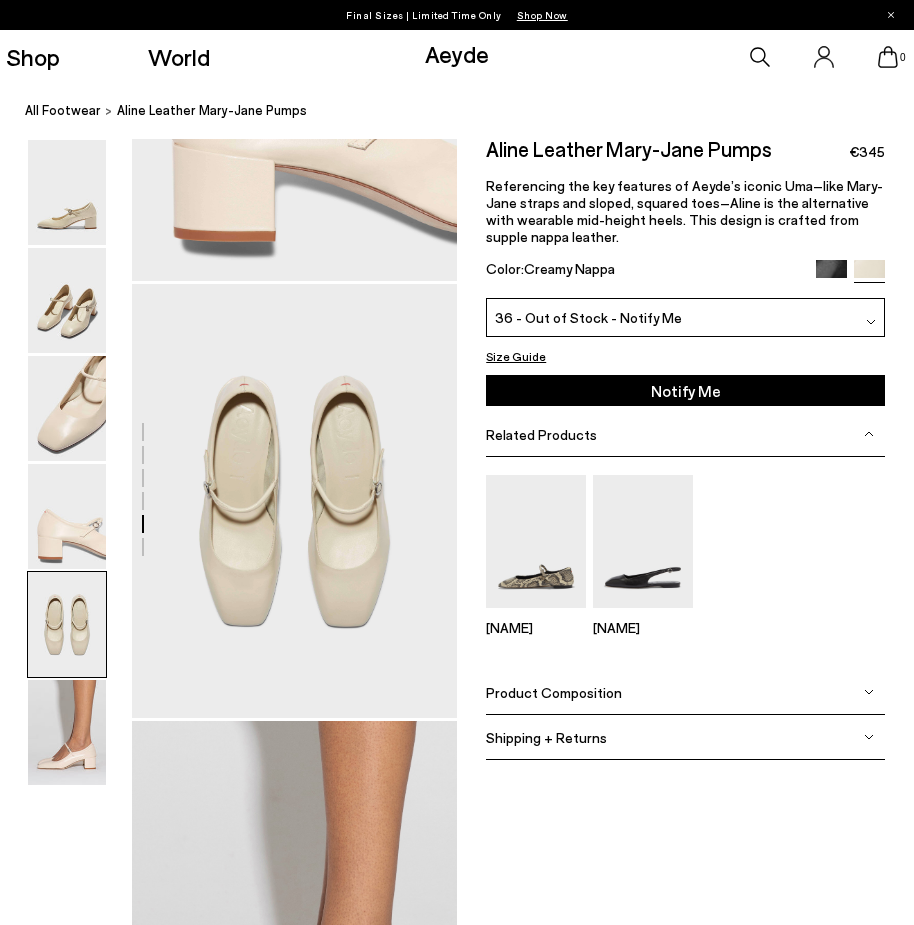 click on "36  -  Out of Stock  -  Notify Me" at bounding box center (588, 317) 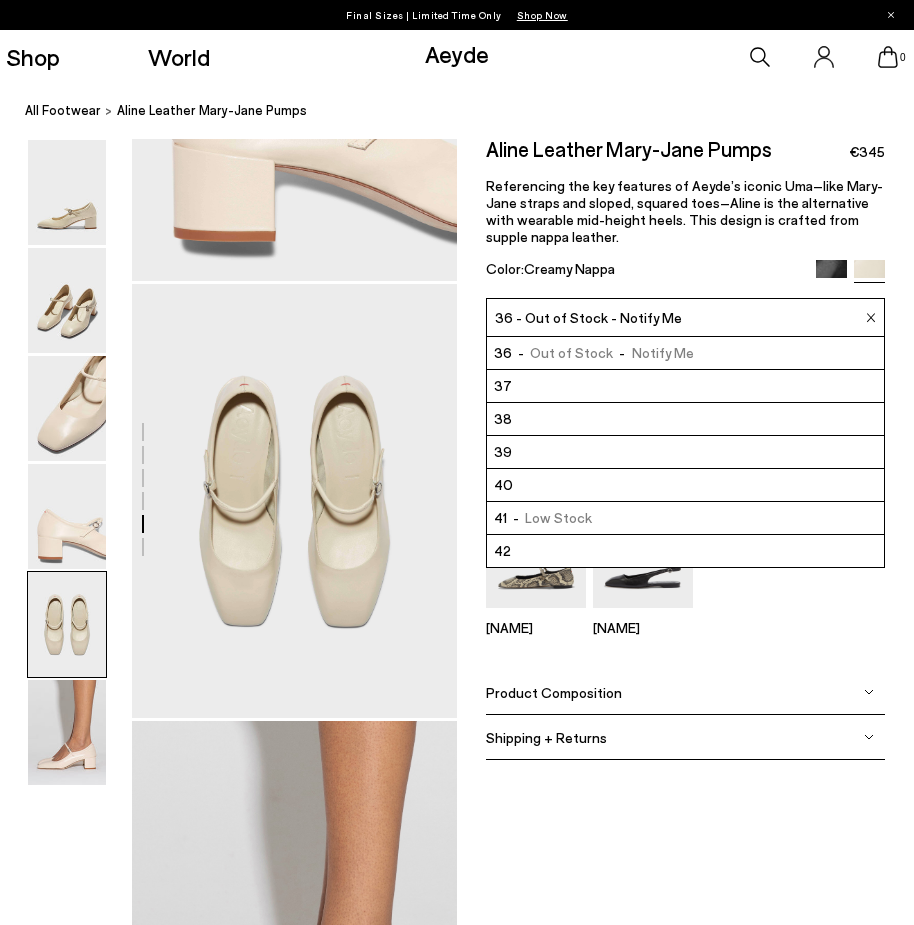 click on "37" at bounding box center (685, 386) 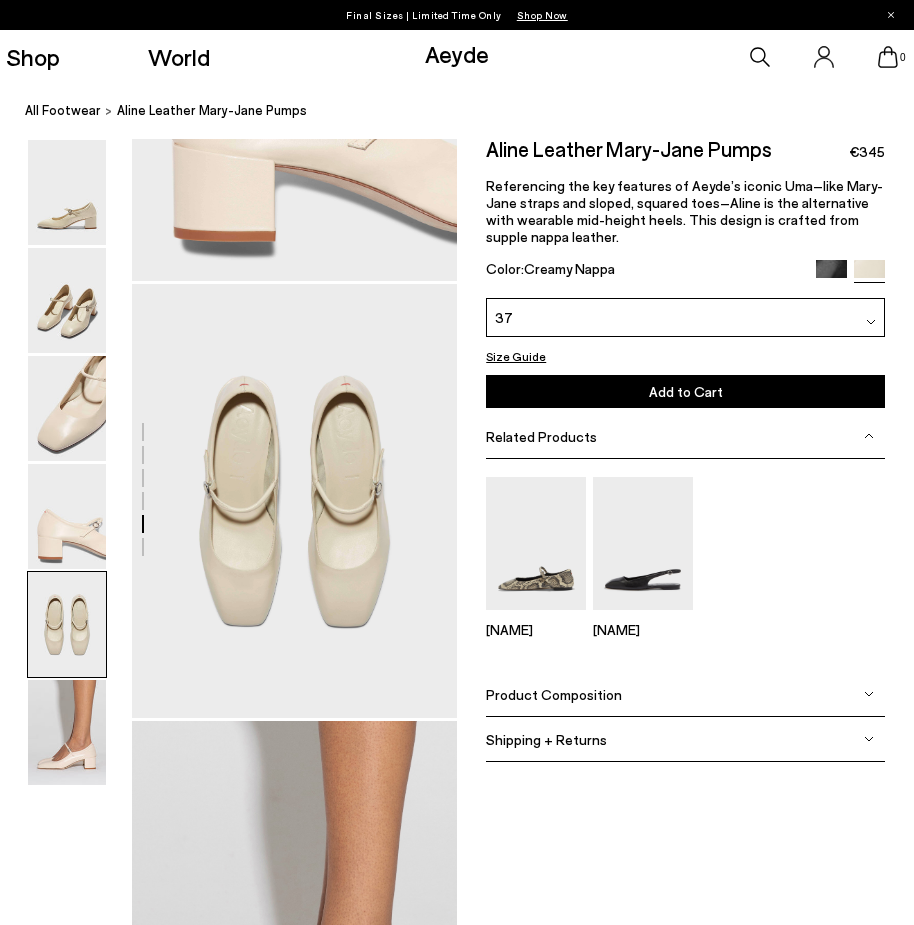 click on "Add to Cart Select a Size First" at bounding box center (685, 391) 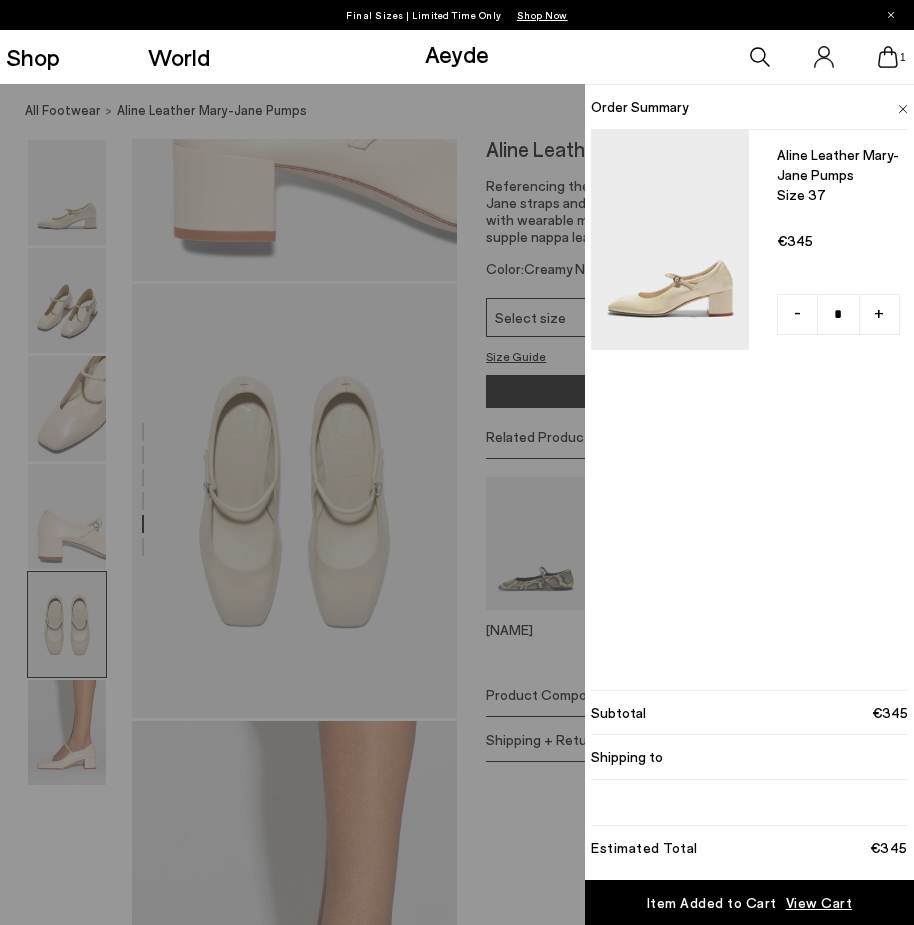 click at bounding box center [903, 109] 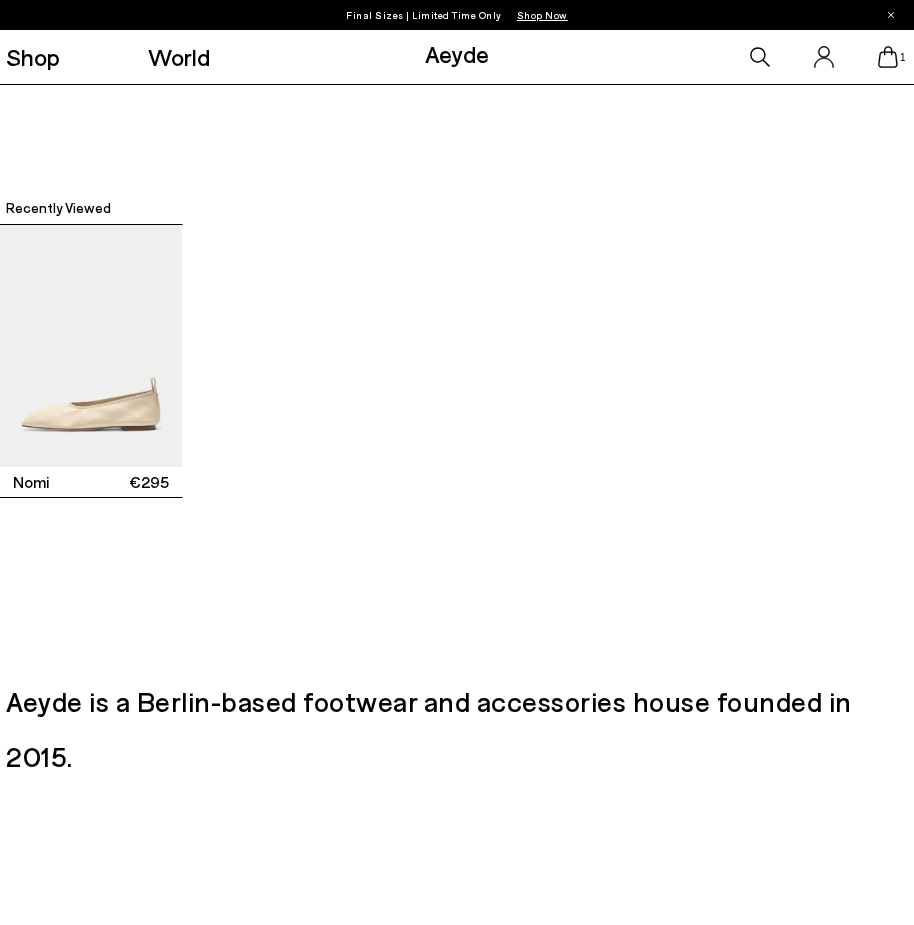 scroll, scrollTop: 3100, scrollLeft: 0, axis: vertical 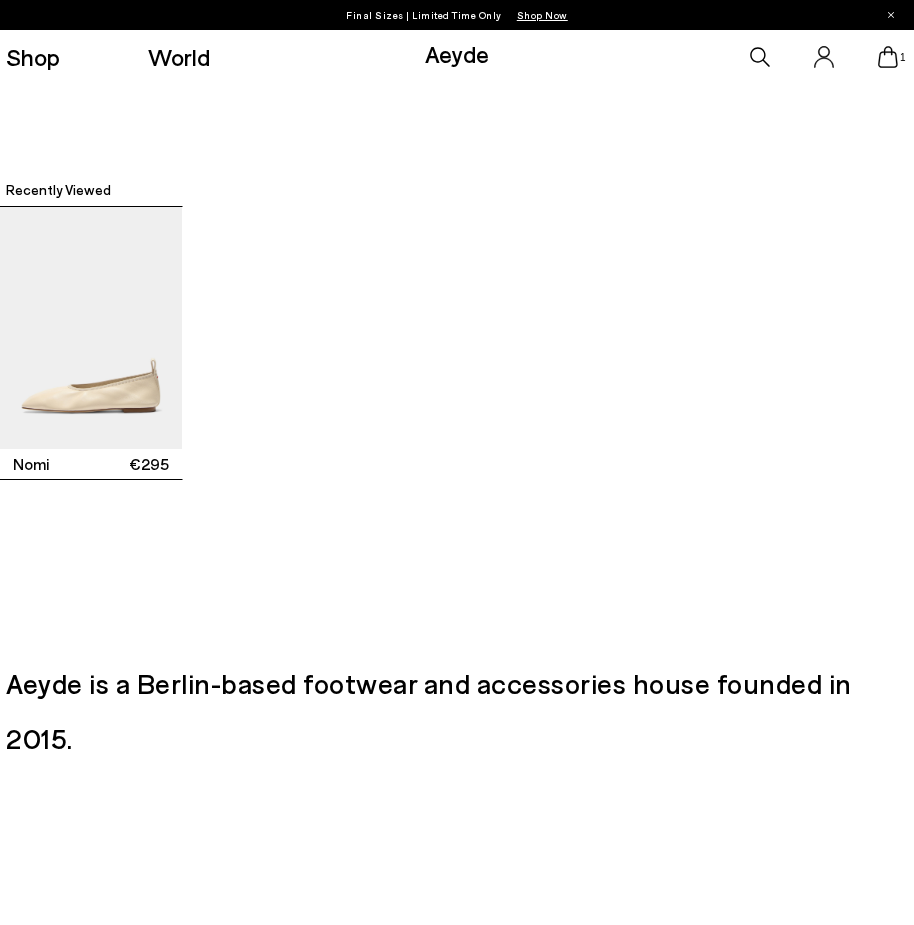 click at bounding box center (91, 328) 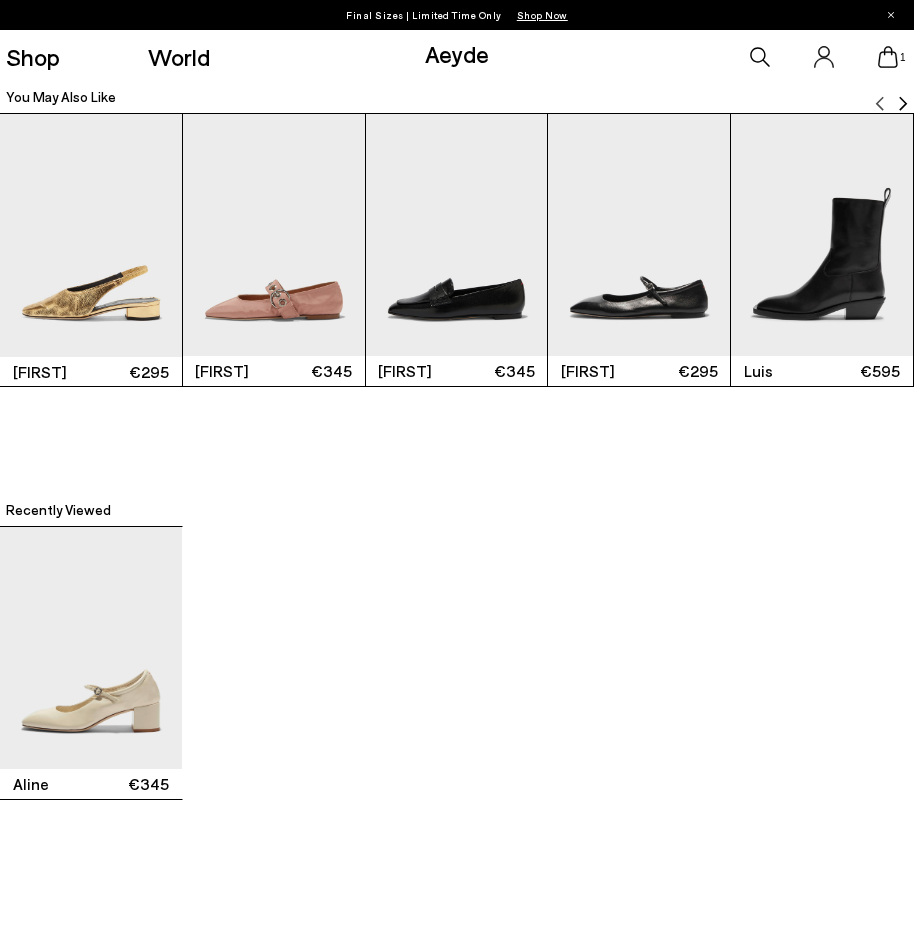 scroll, scrollTop: 2800, scrollLeft: 0, axis: vertical 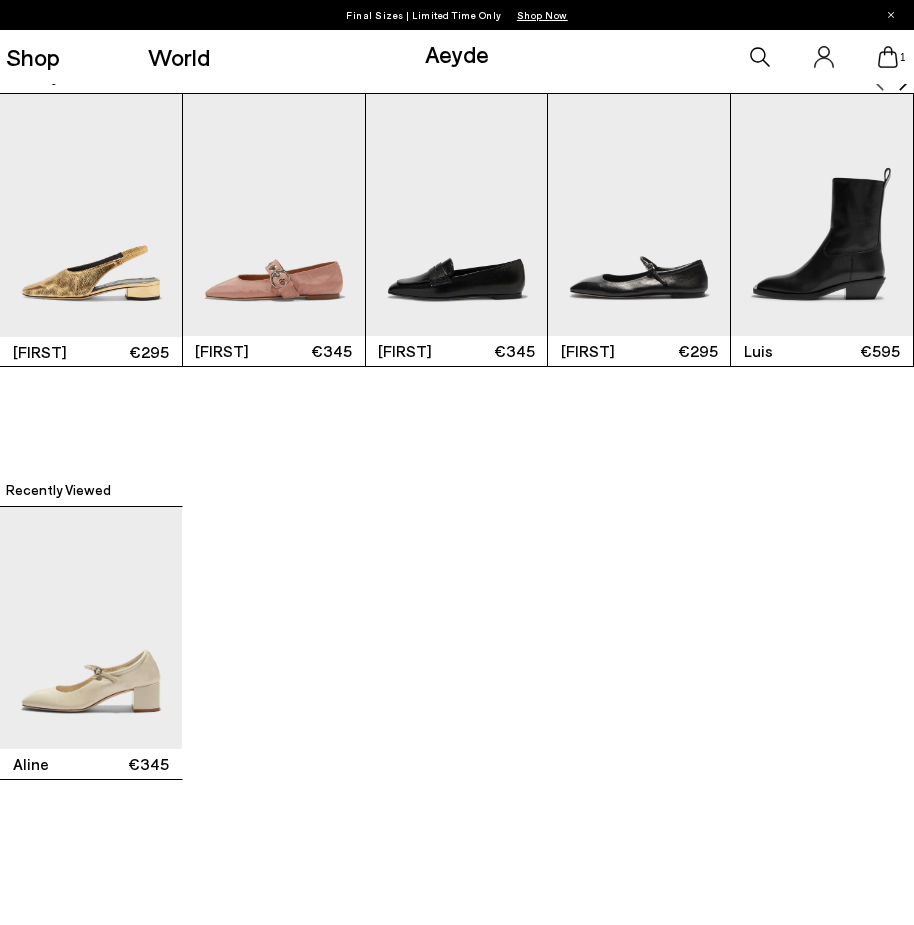 click at bounding box center [274, 215] 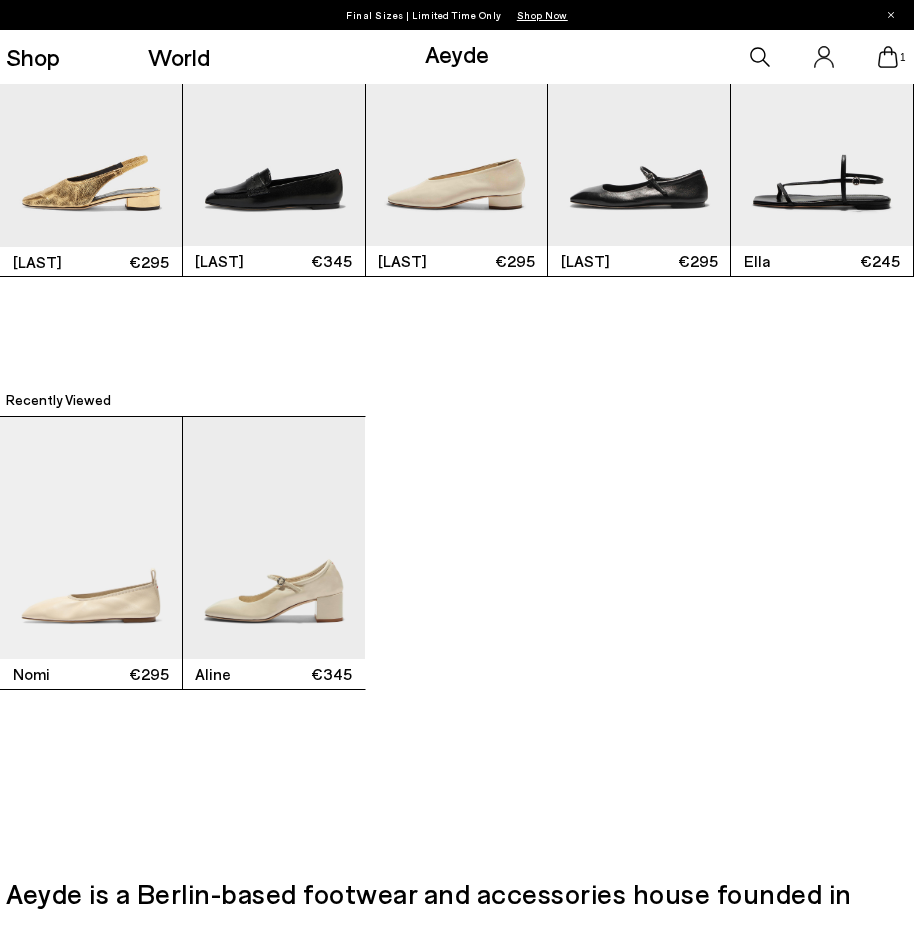 scroll, scrollTop: 2889, scrollLeft: 0, axis: vertical 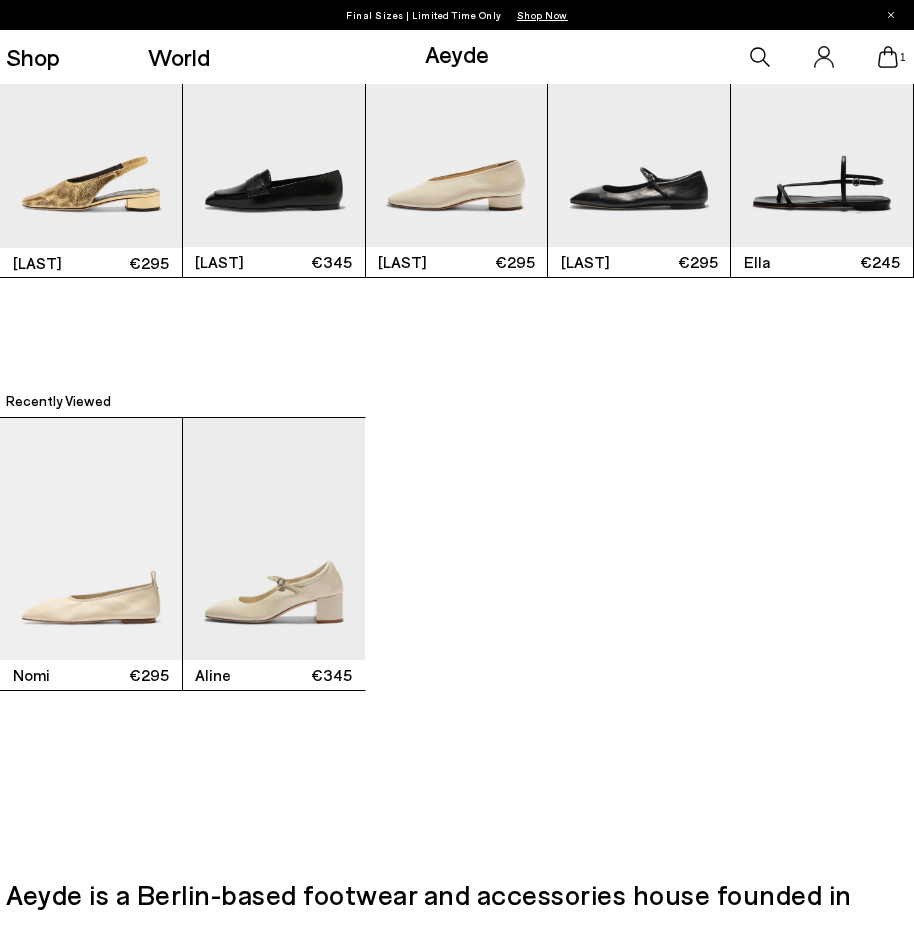 click at bounding box center (274, 539) 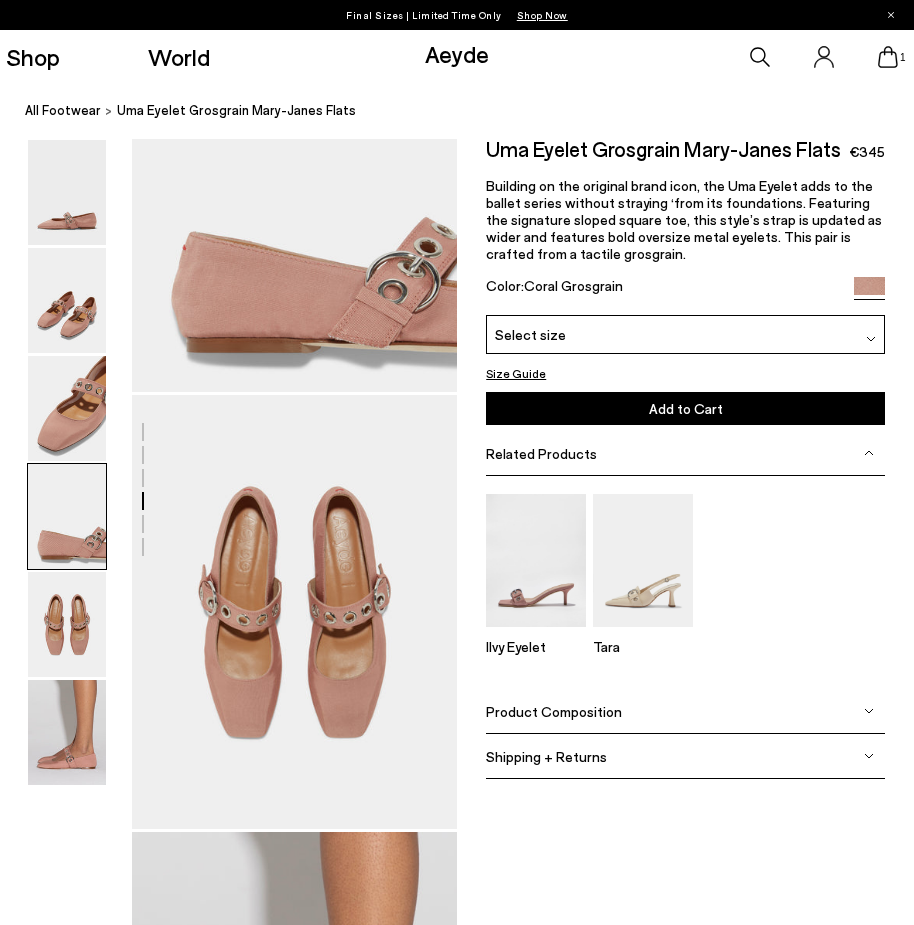 scroll, scrollTop: 789, scrollLeft: 0, axis: vertical 